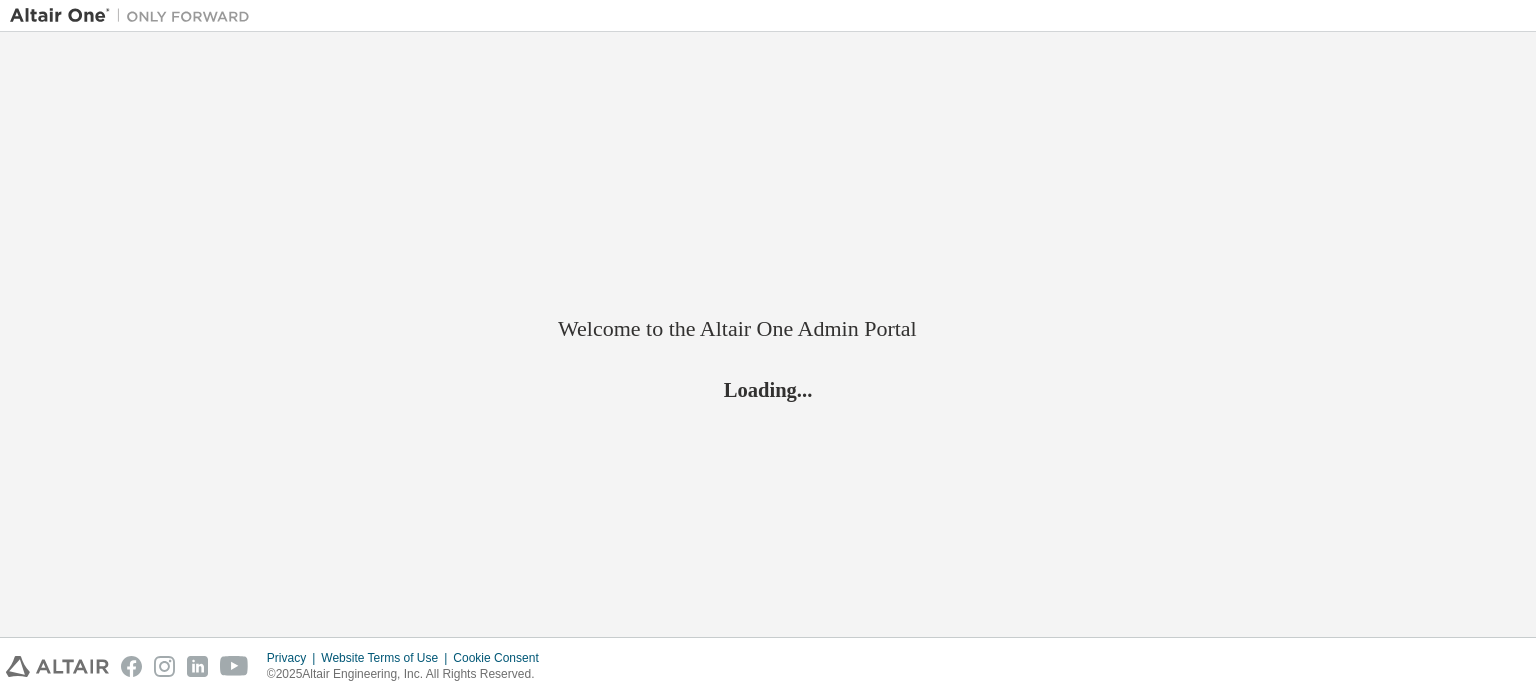 scroll, scrollTop: 0, scrollLeft: 0, axis: both 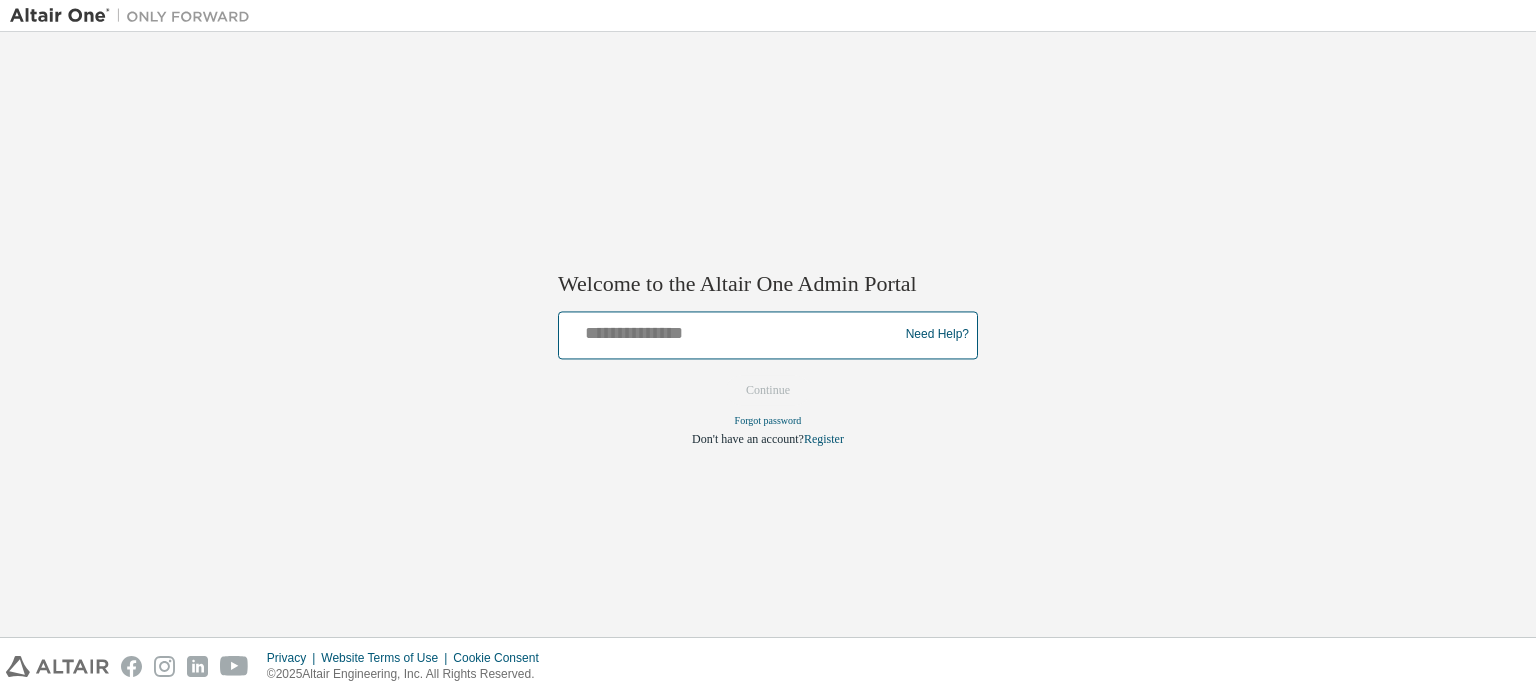 click at bounding box center (731, 330) 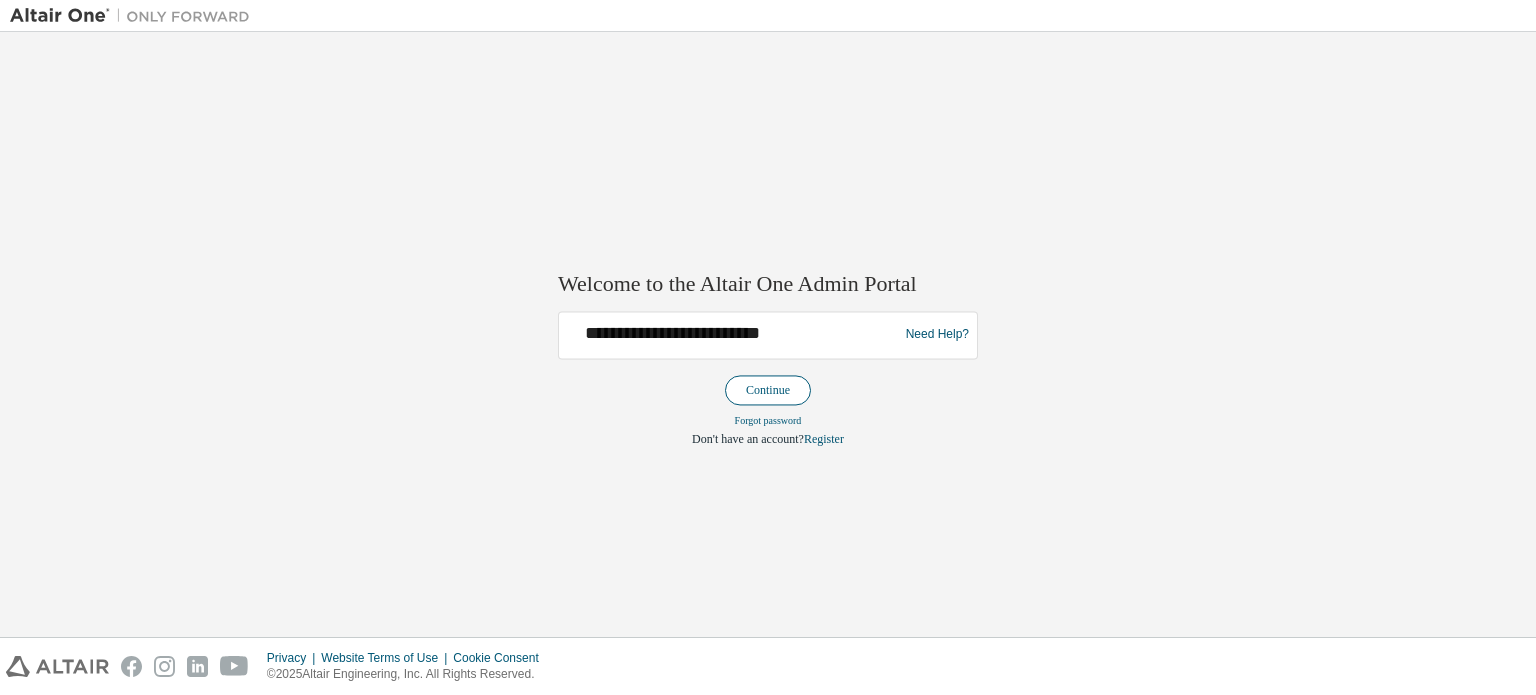 click on "Continue" at bounding box center (768, 390) 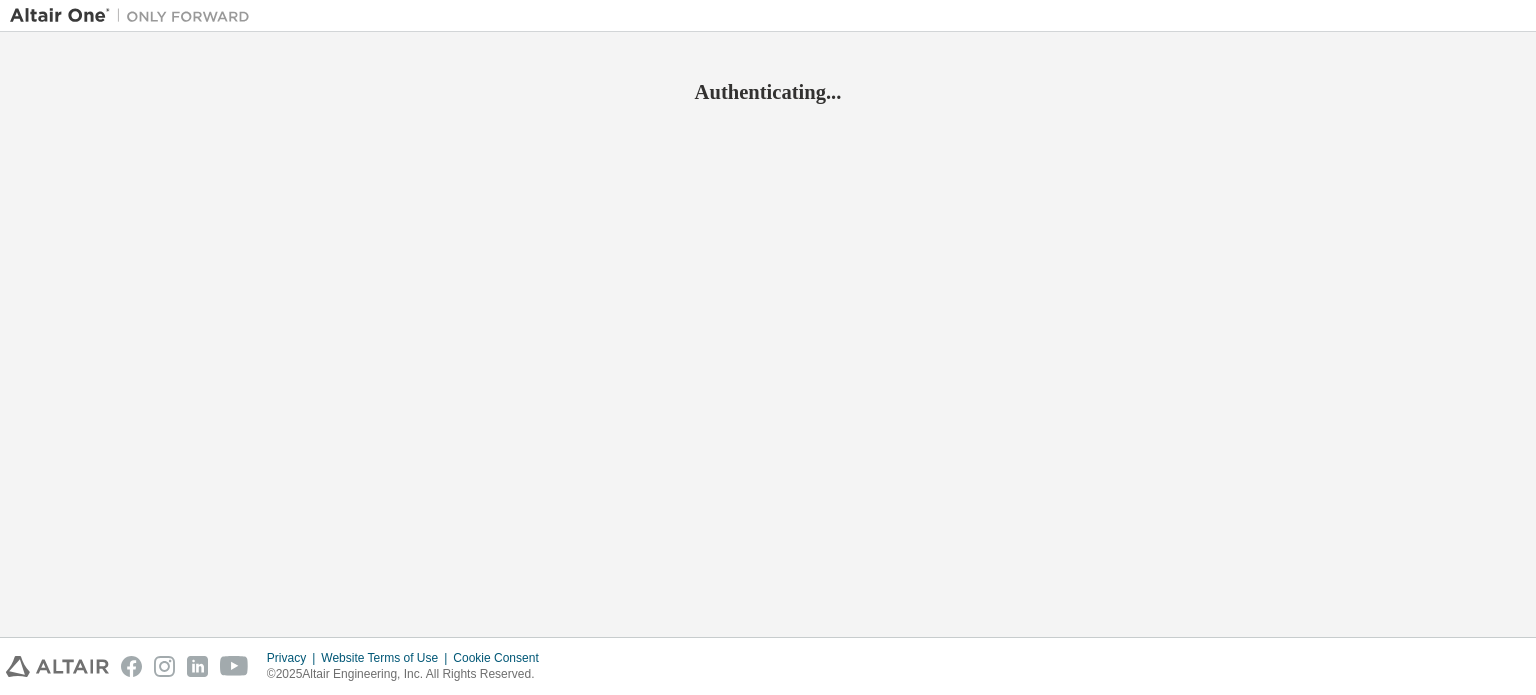 scroll, scrollTop: 0, scrollLeft: 0, axis: both 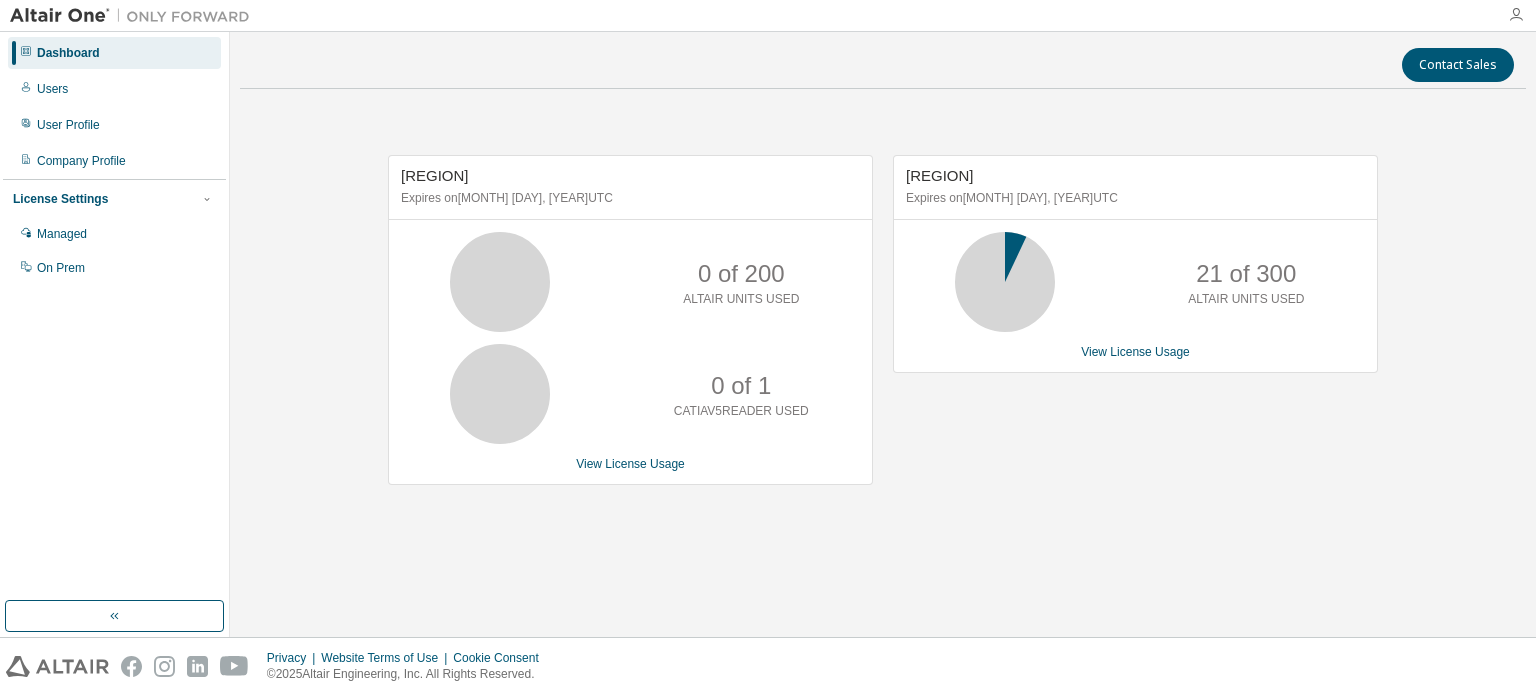 click at bounding box center [1516, 15] 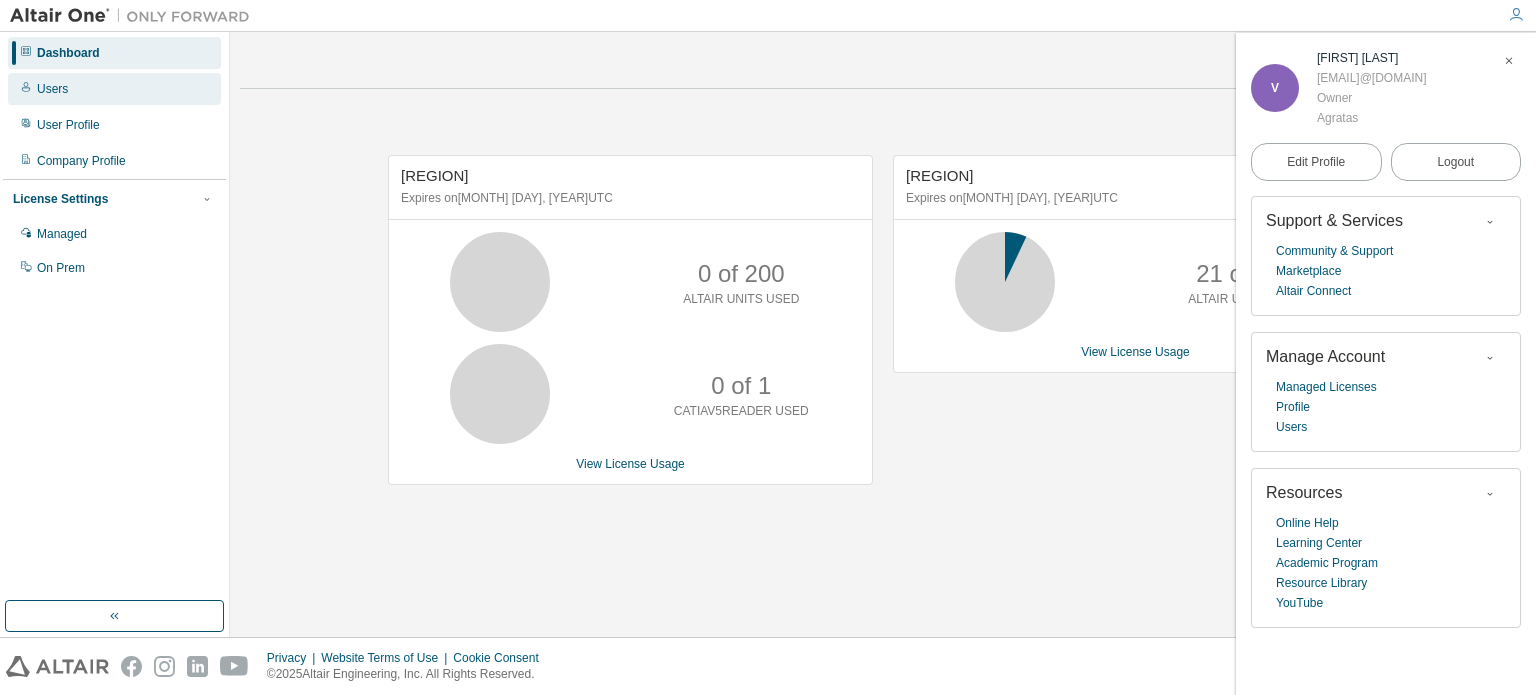click on "Users" at bounding box center (52, 89) 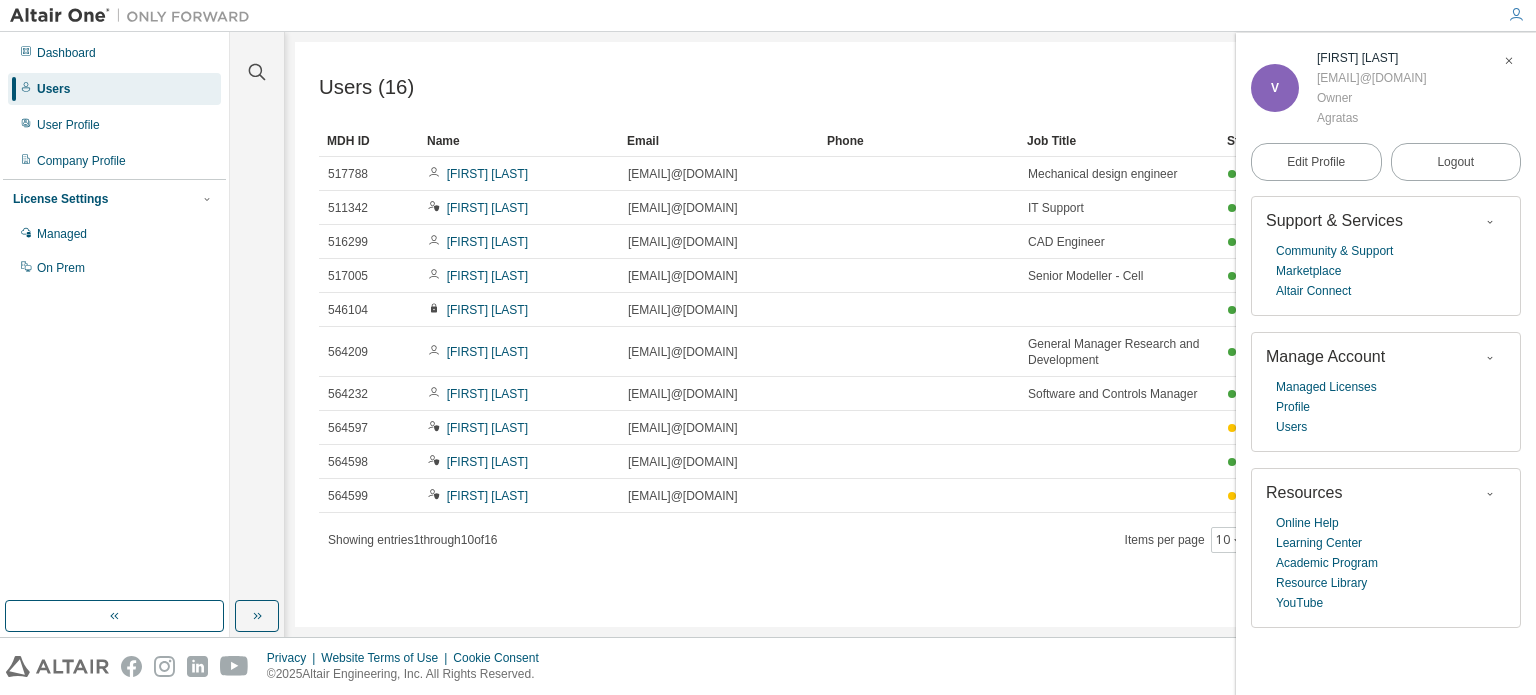 click at bounding box center (1509, 61) 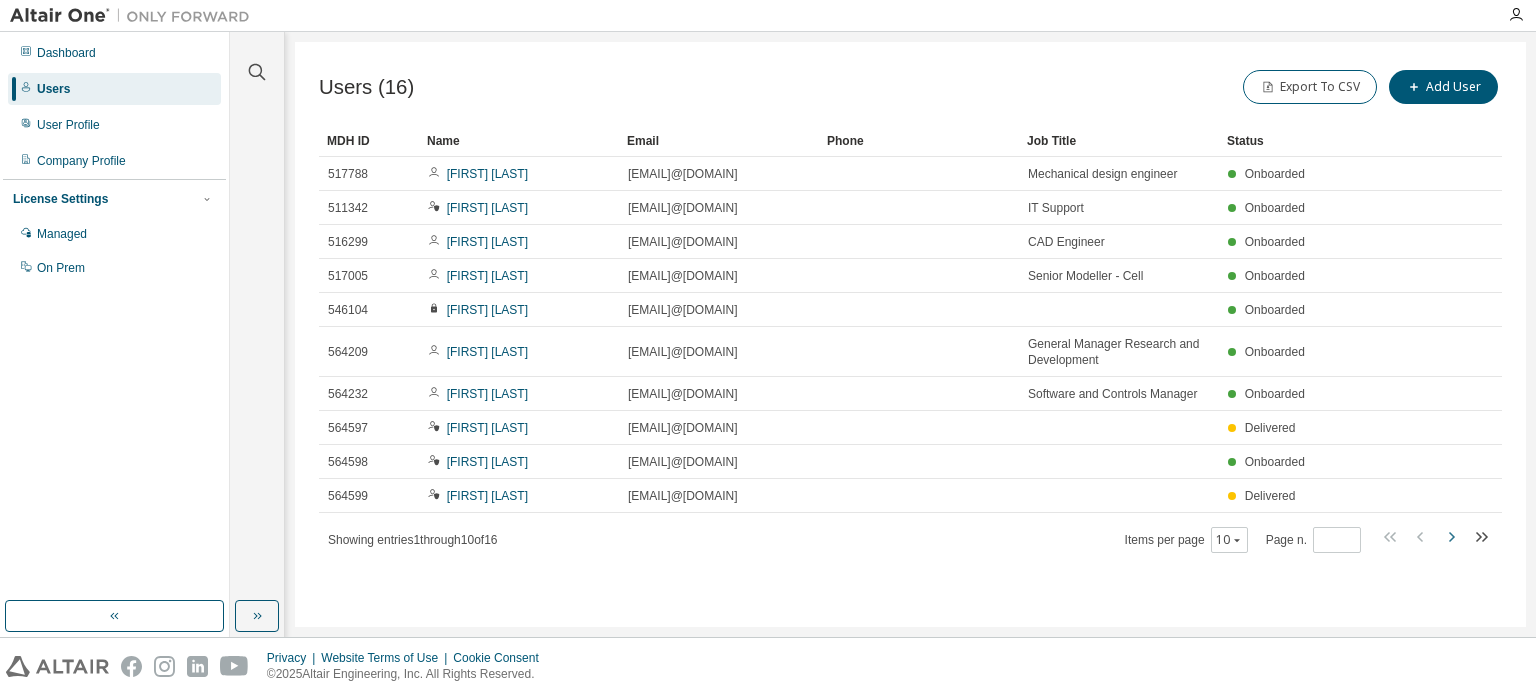 click 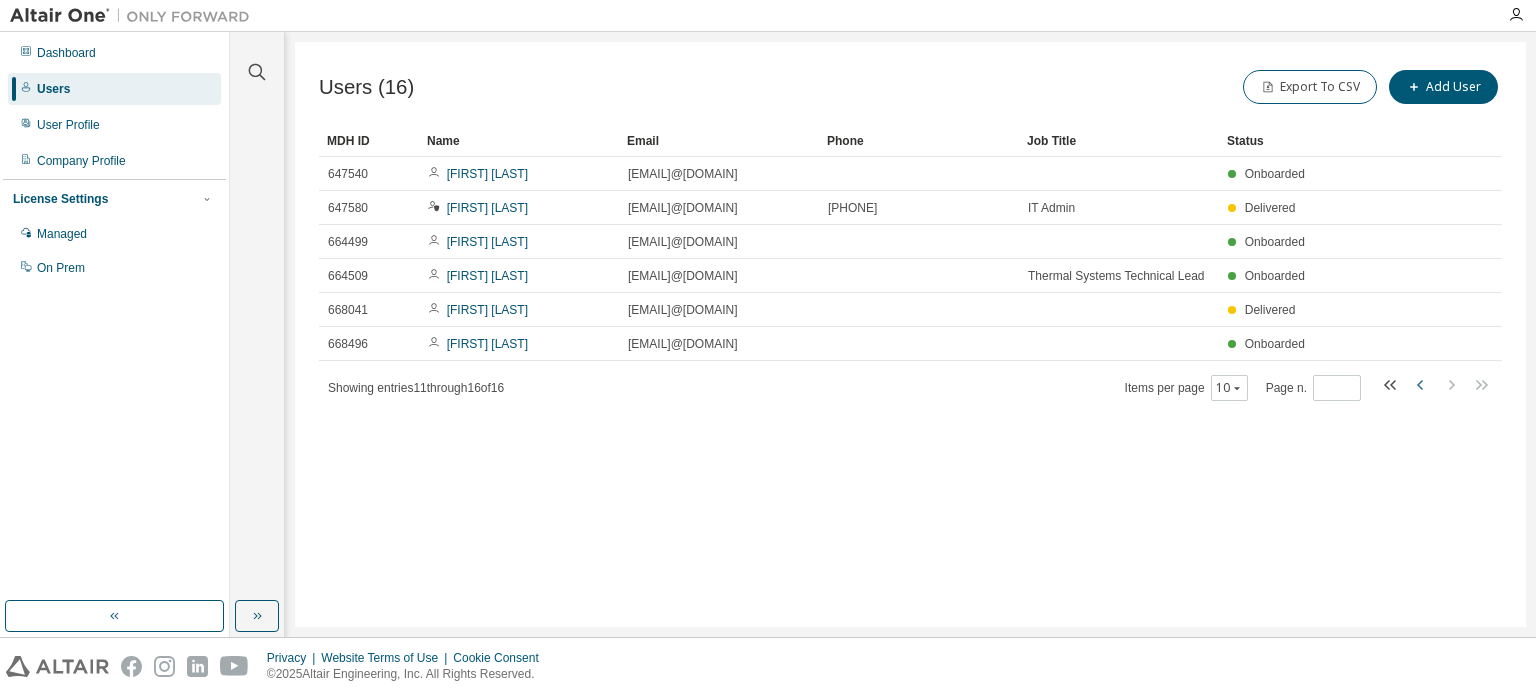 click 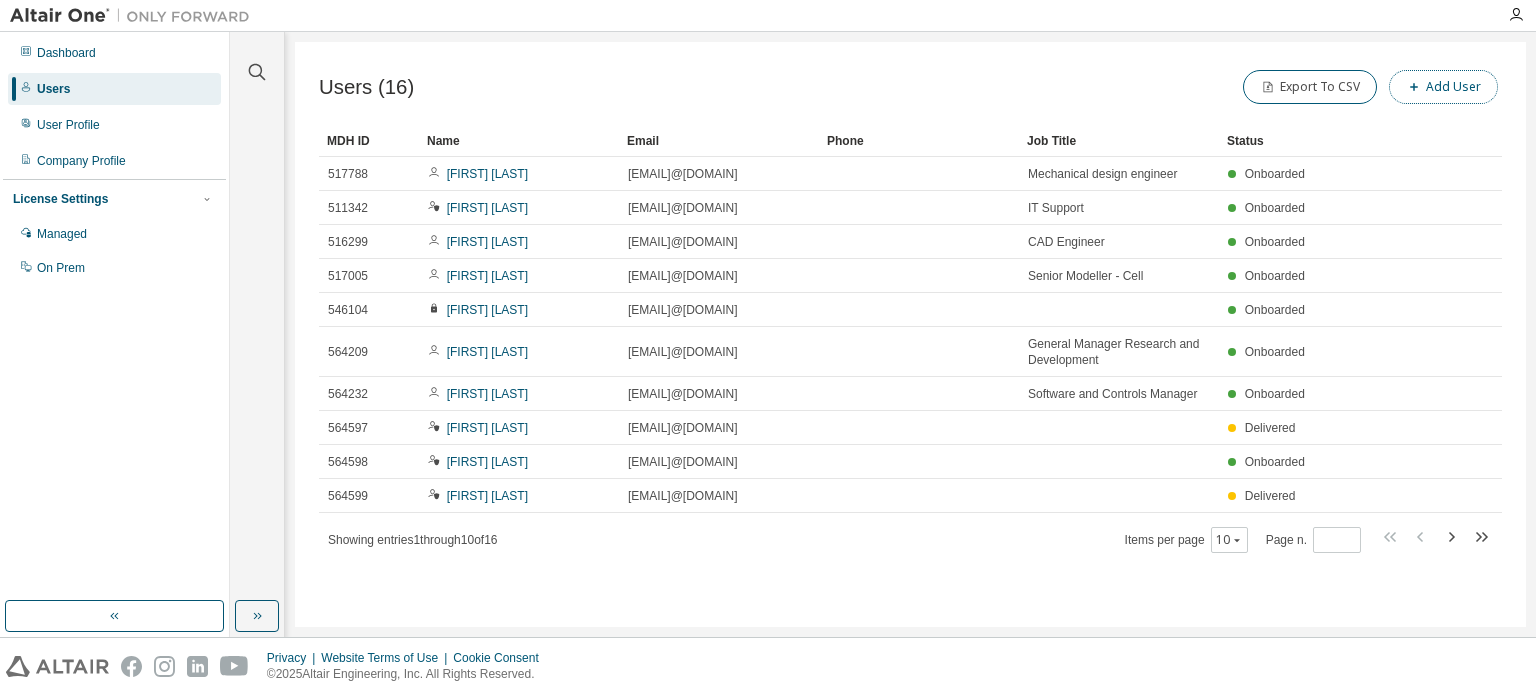 click on "Add User" at bounding box center (1443, 87) 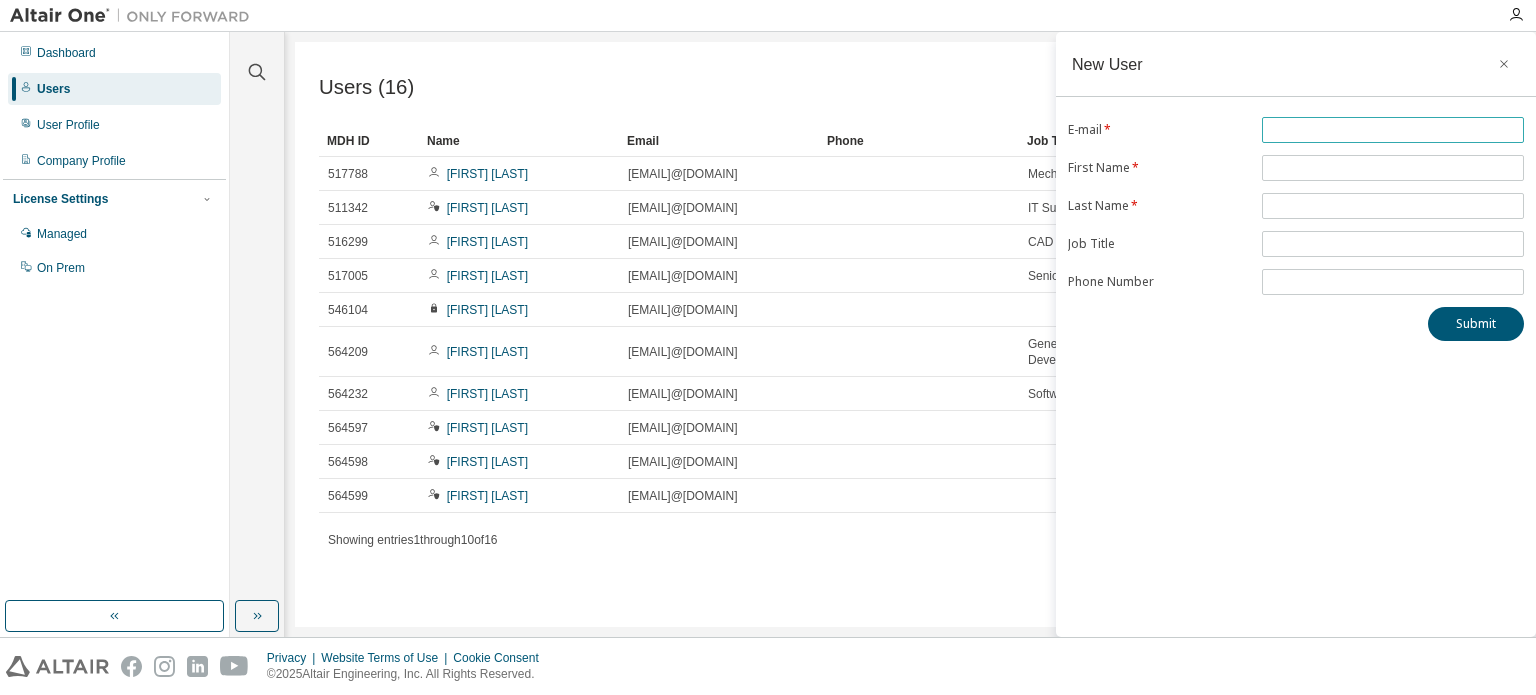 click at bounding box center [1393, 130] 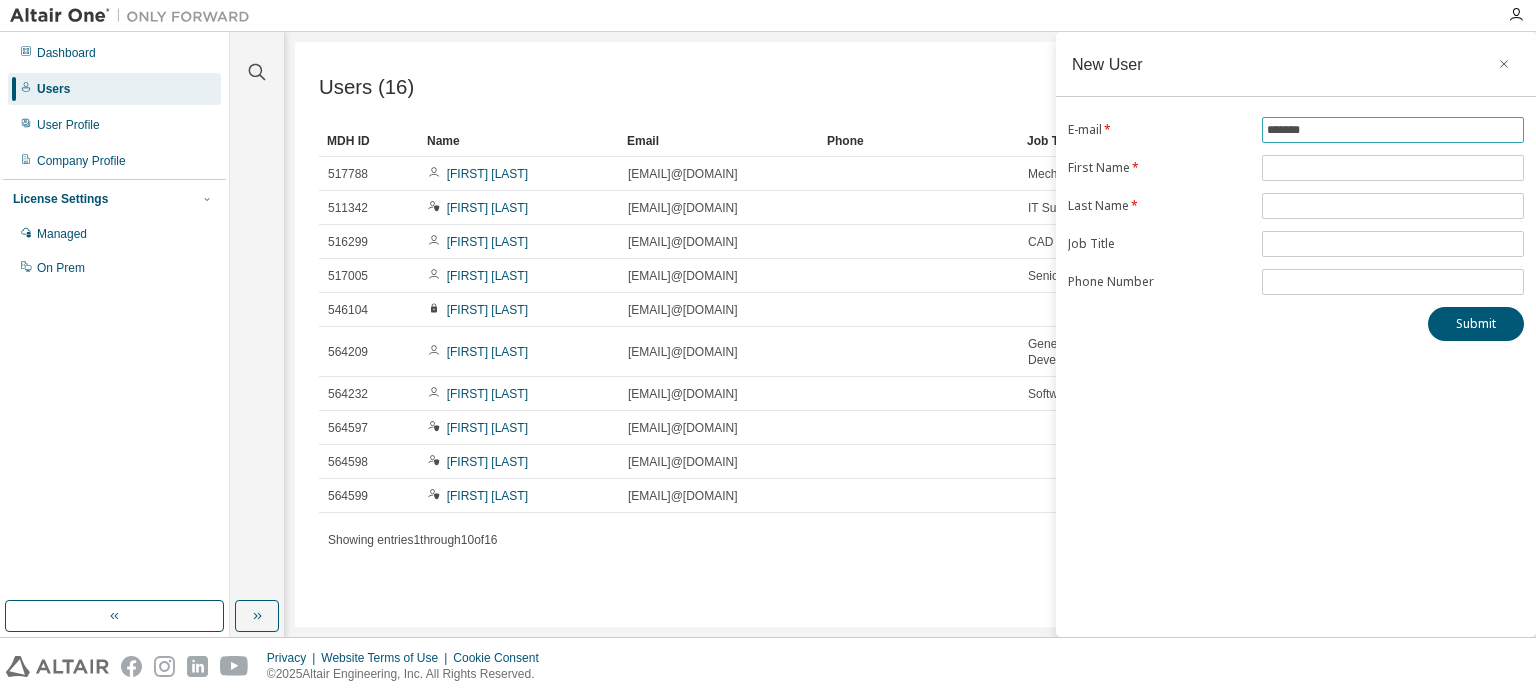 drag, startPoint x: 1336, startPoint y: 130, endPoint x: 1178, endPoint y: 97, distance: 161.40942 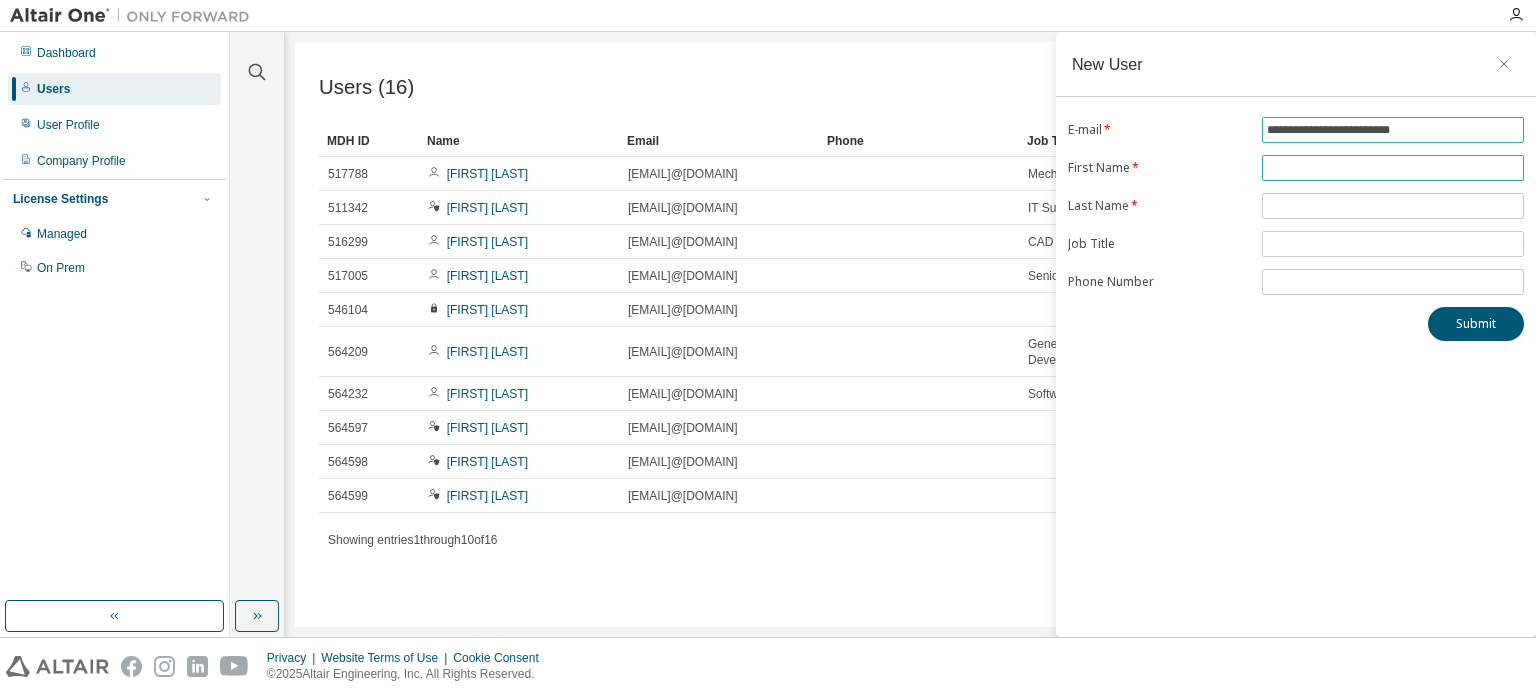 type on "**********" 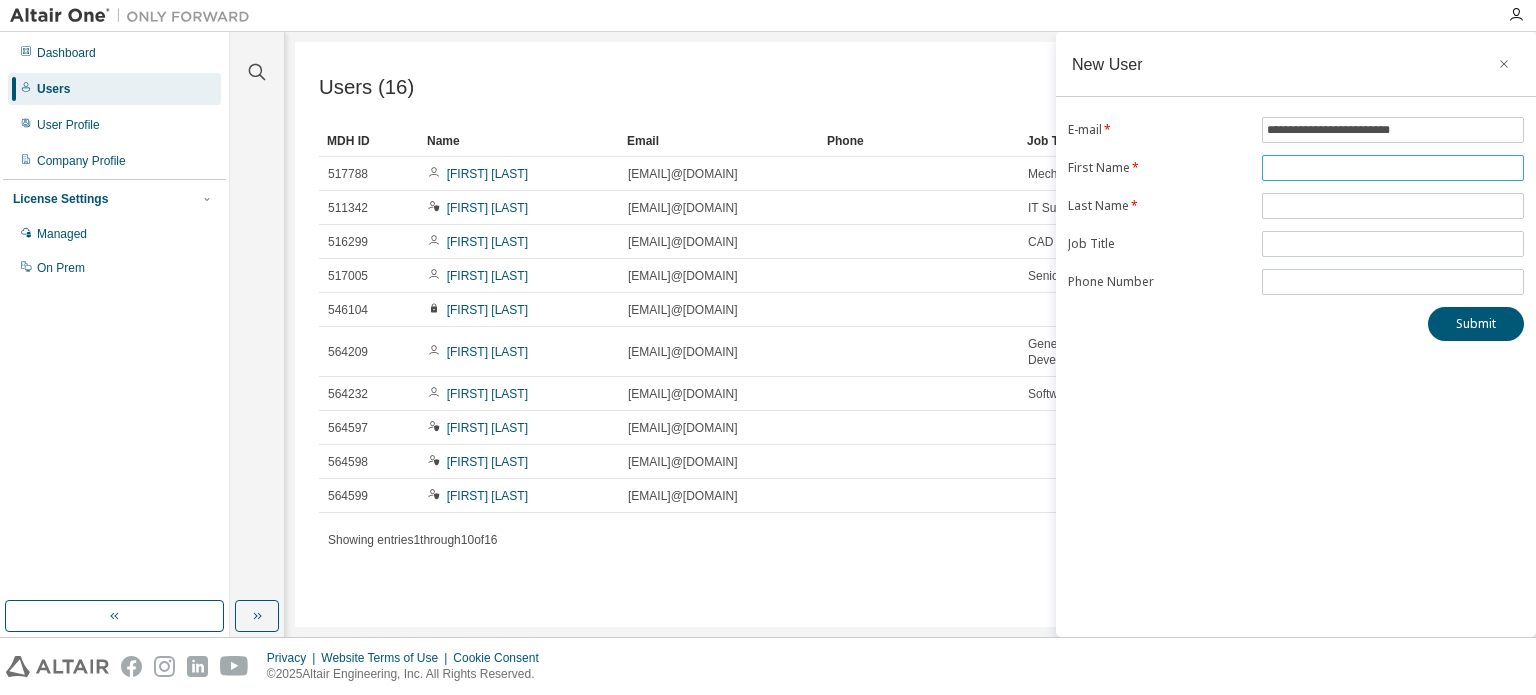 click at bounding box center (1393, 168) 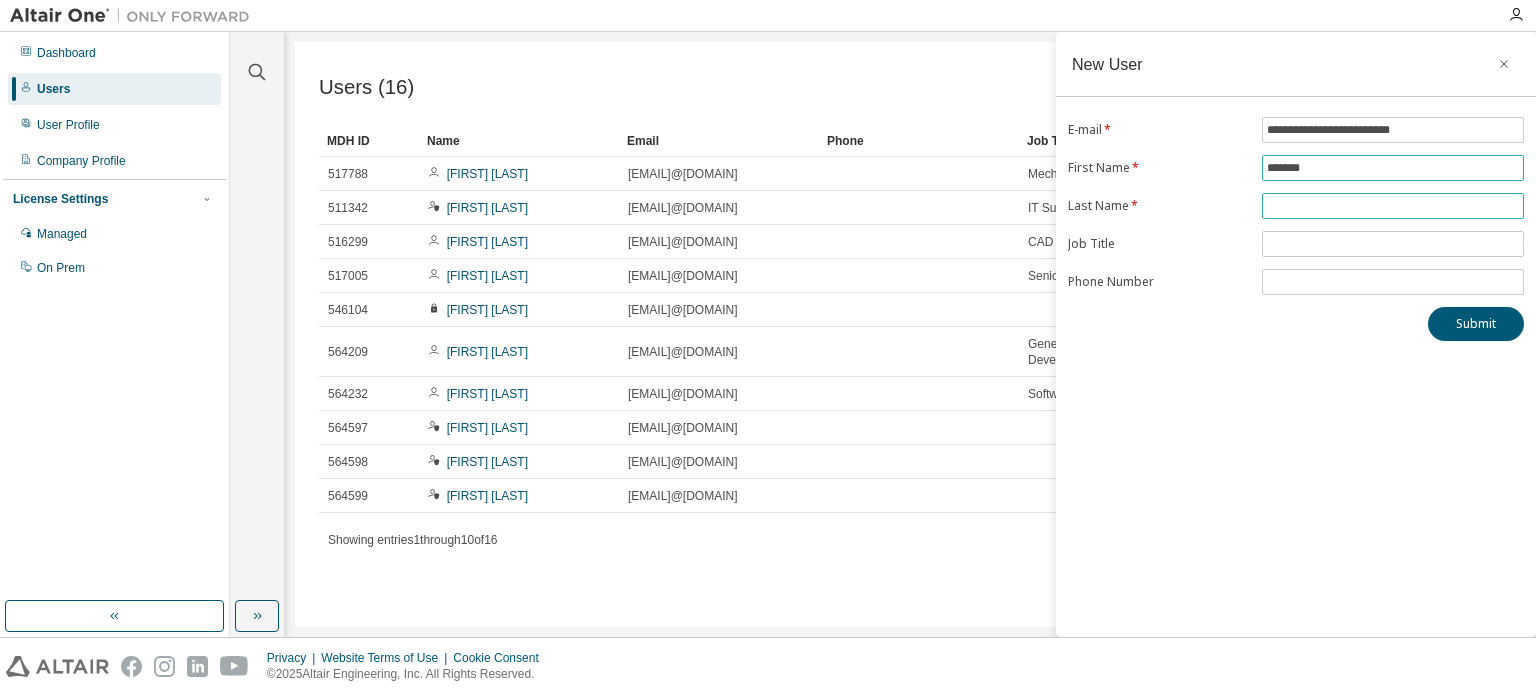 type on "*******" 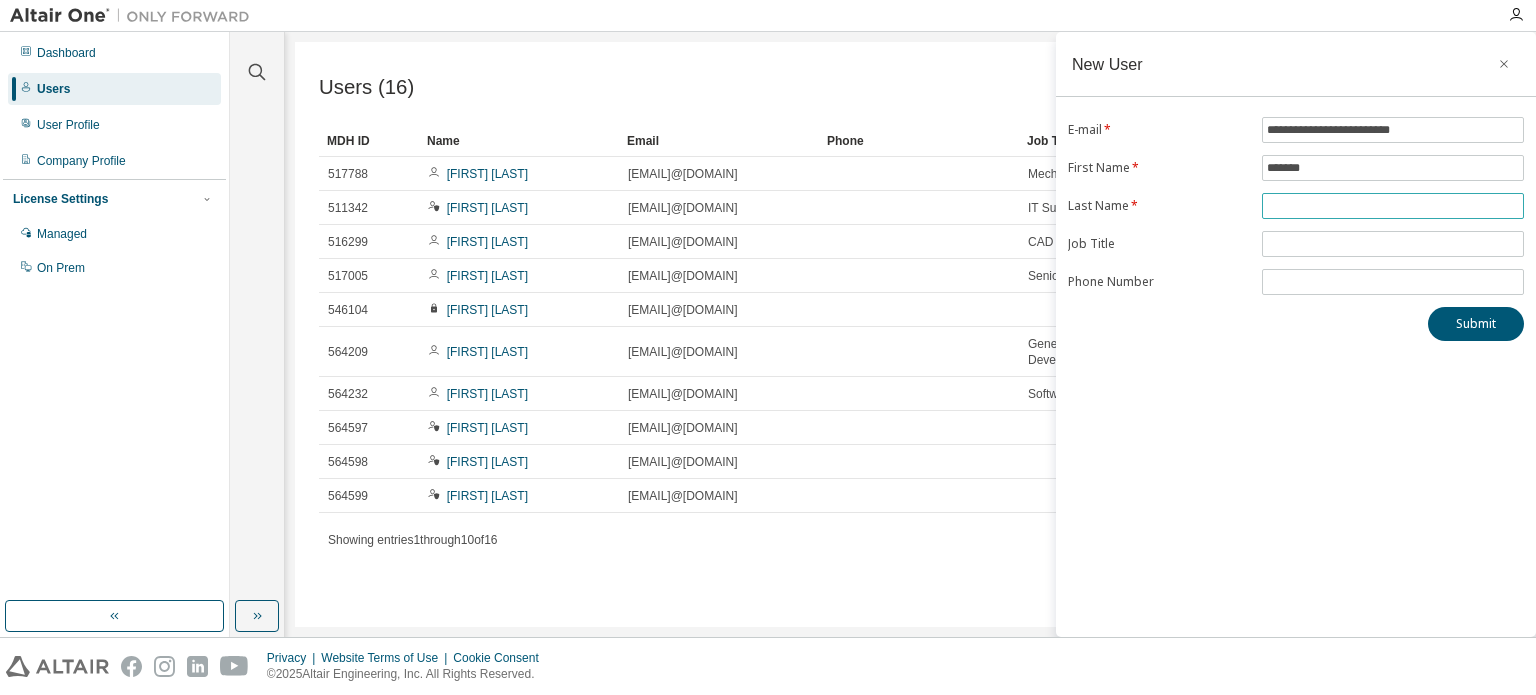 click at bounding box center [1393, 206] 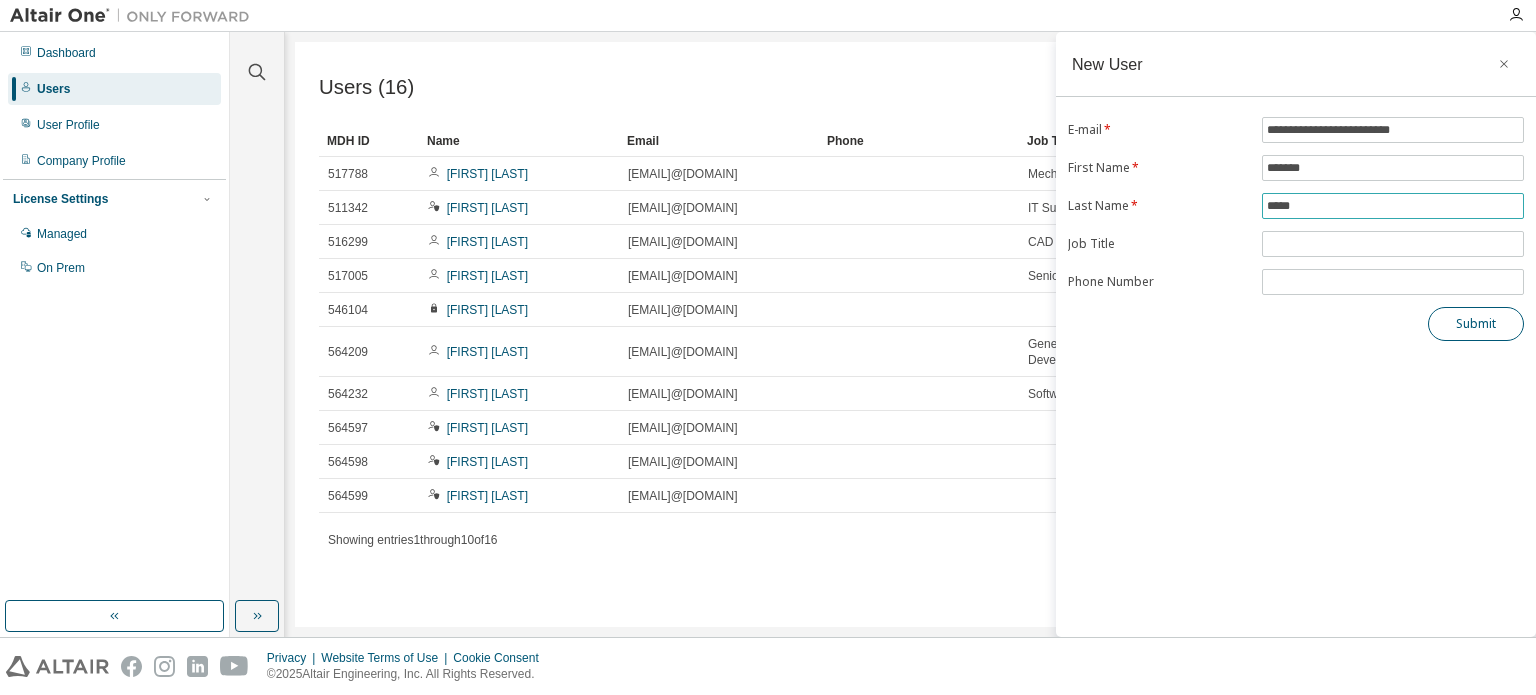type on "*****" 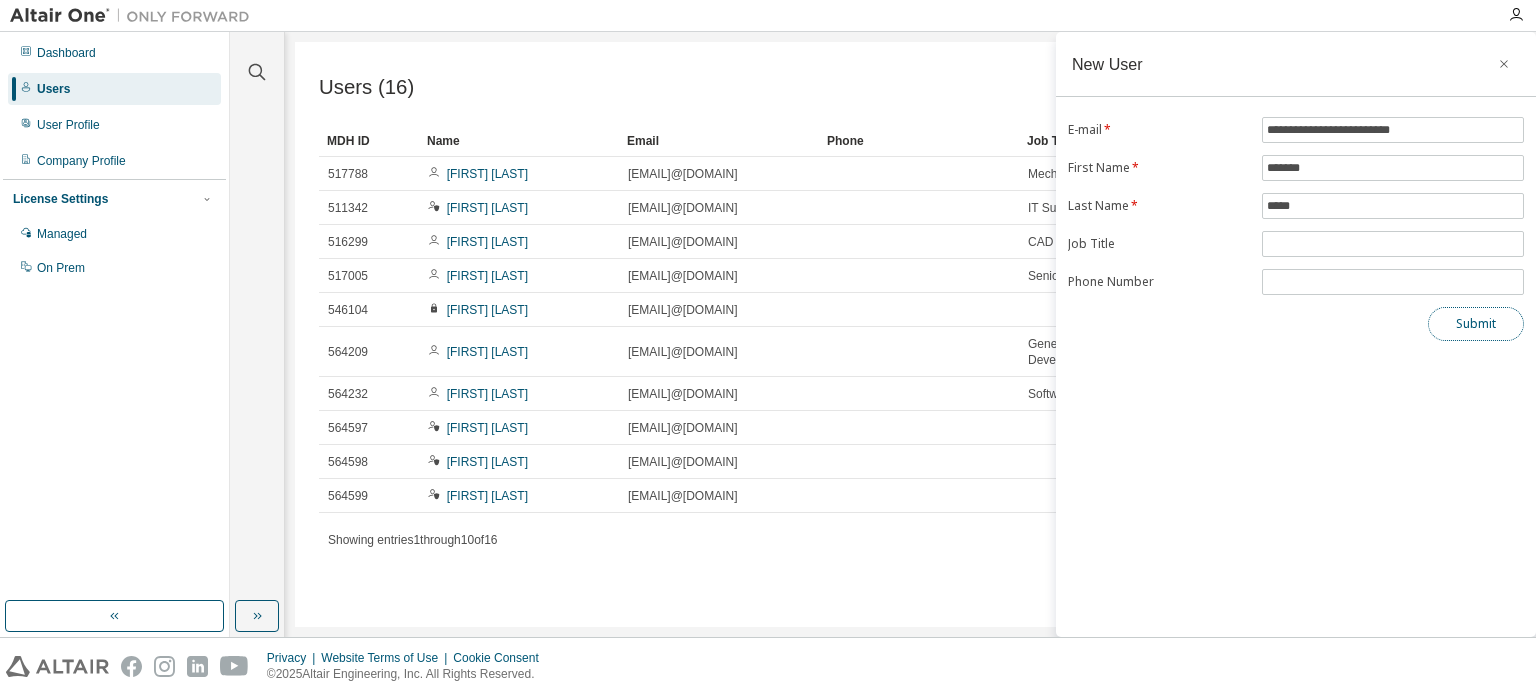 click on "Submit" at bounding box center (1476, 324) 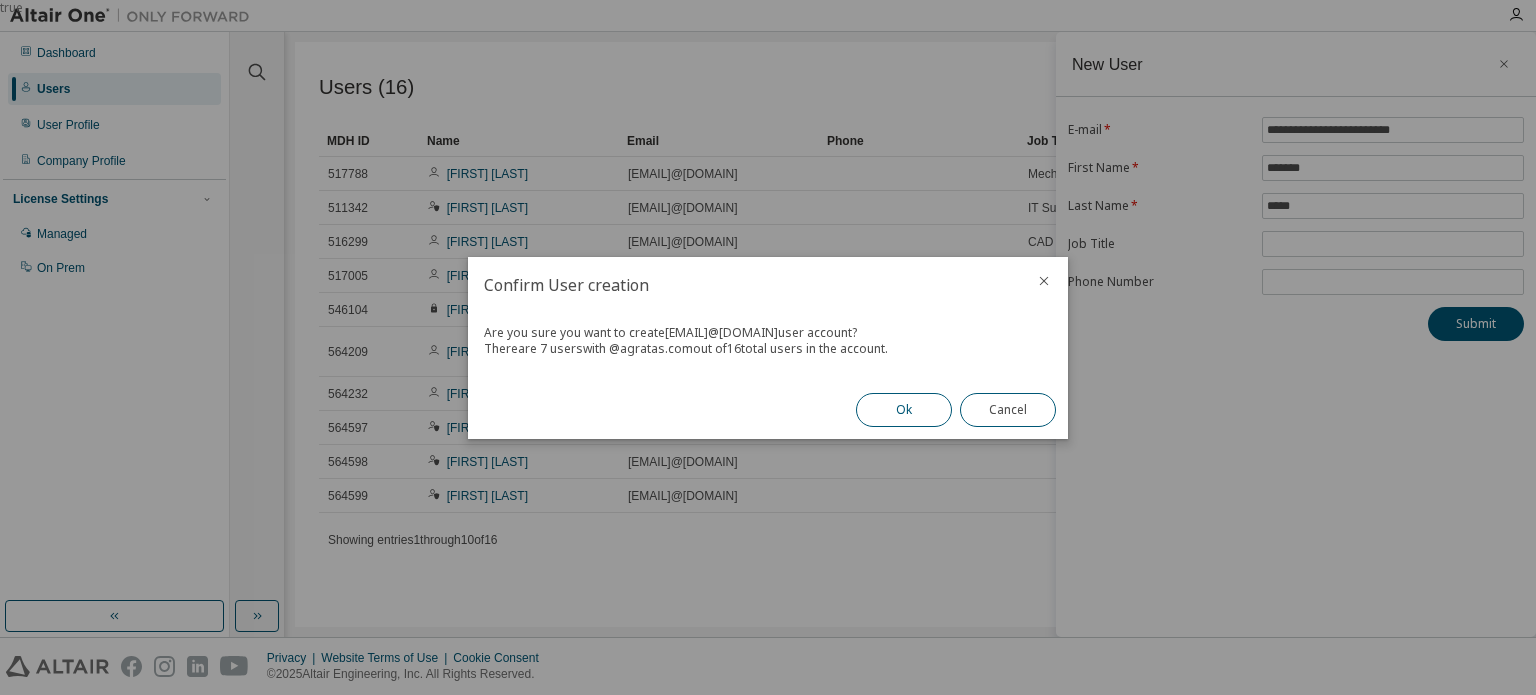 click on "Ok" at bounding box center (904, 410) 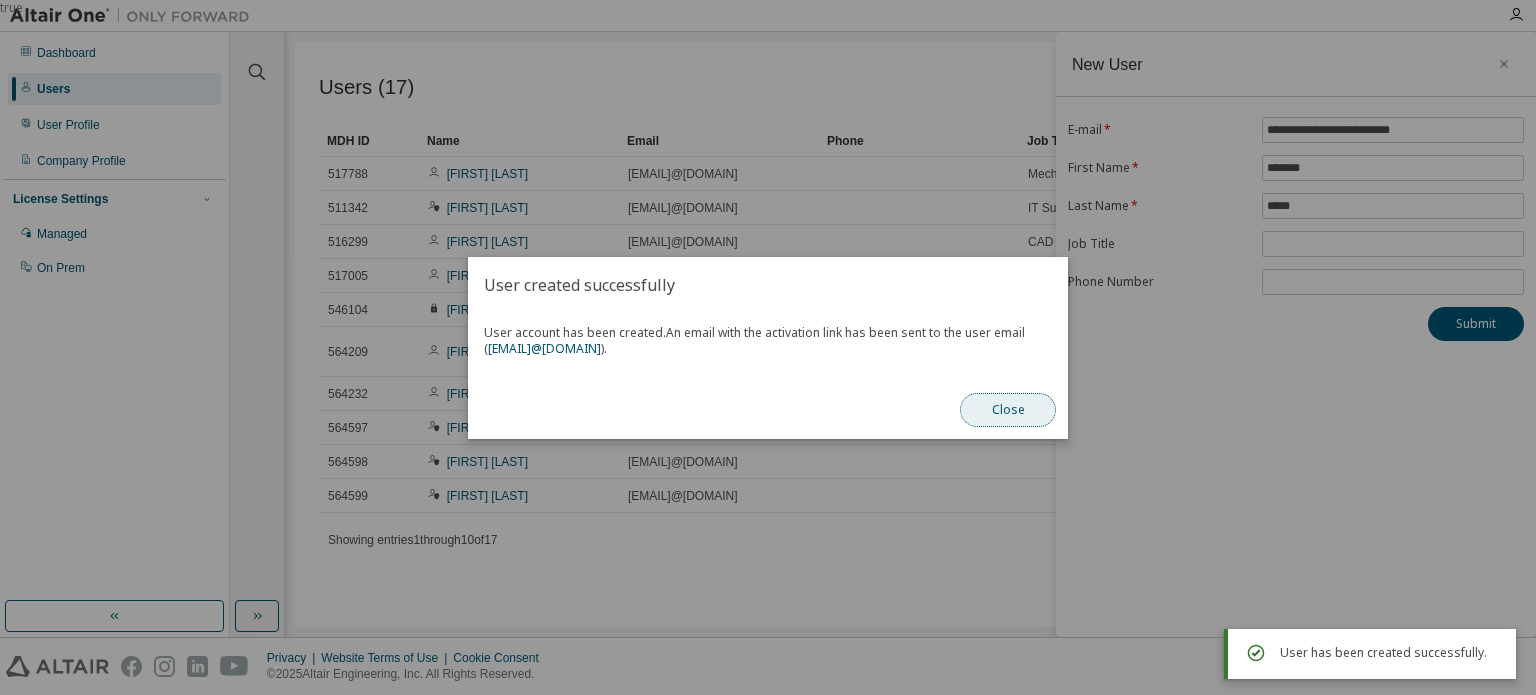 click on "Close" at bounding box center [1008, 410] 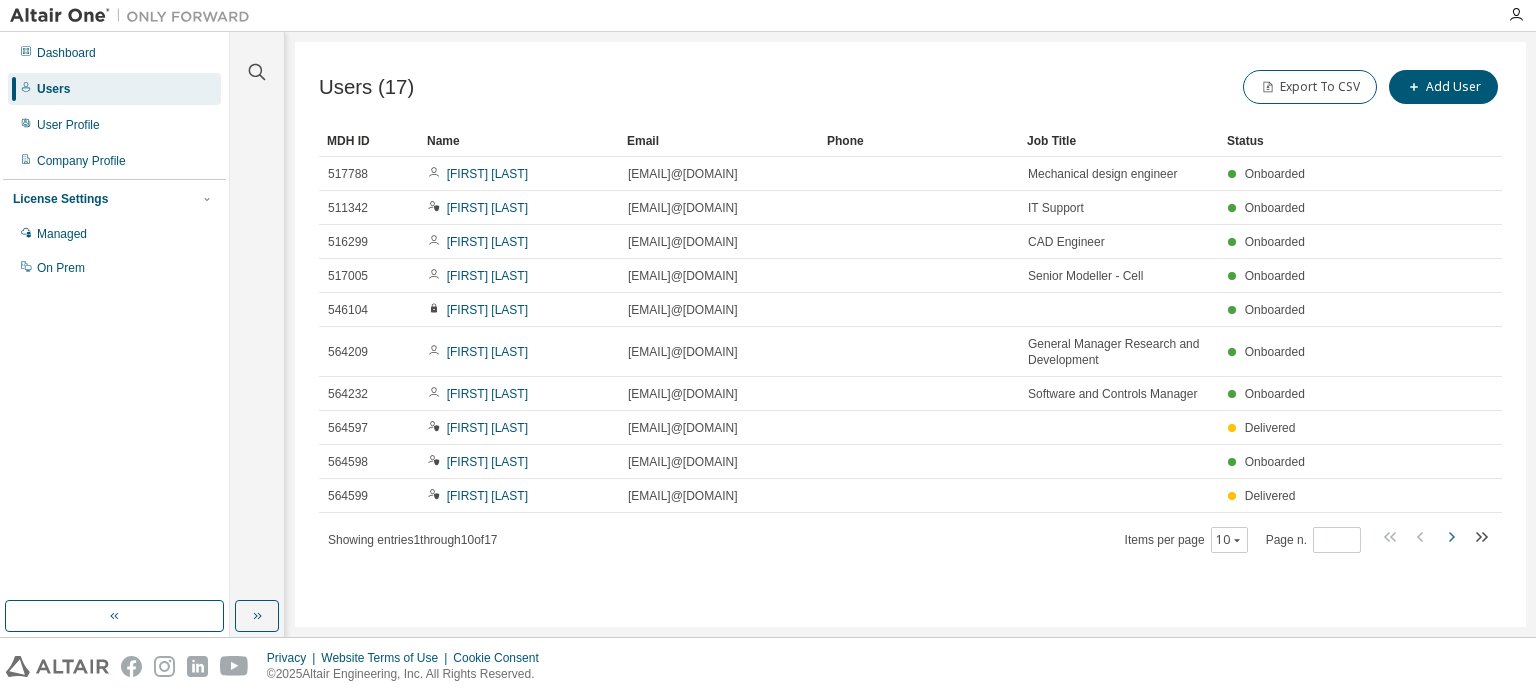 click 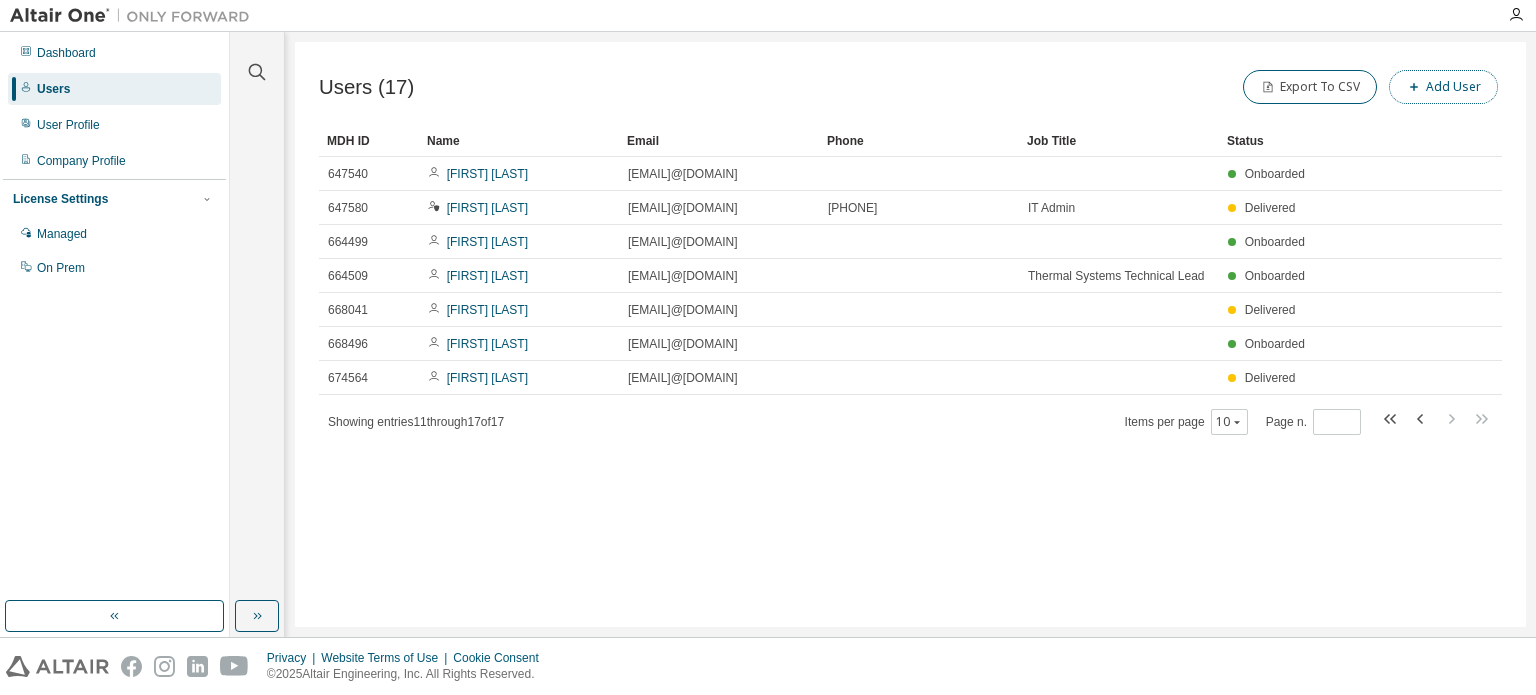 click on "Add User" at bounding box center [1443, 87] 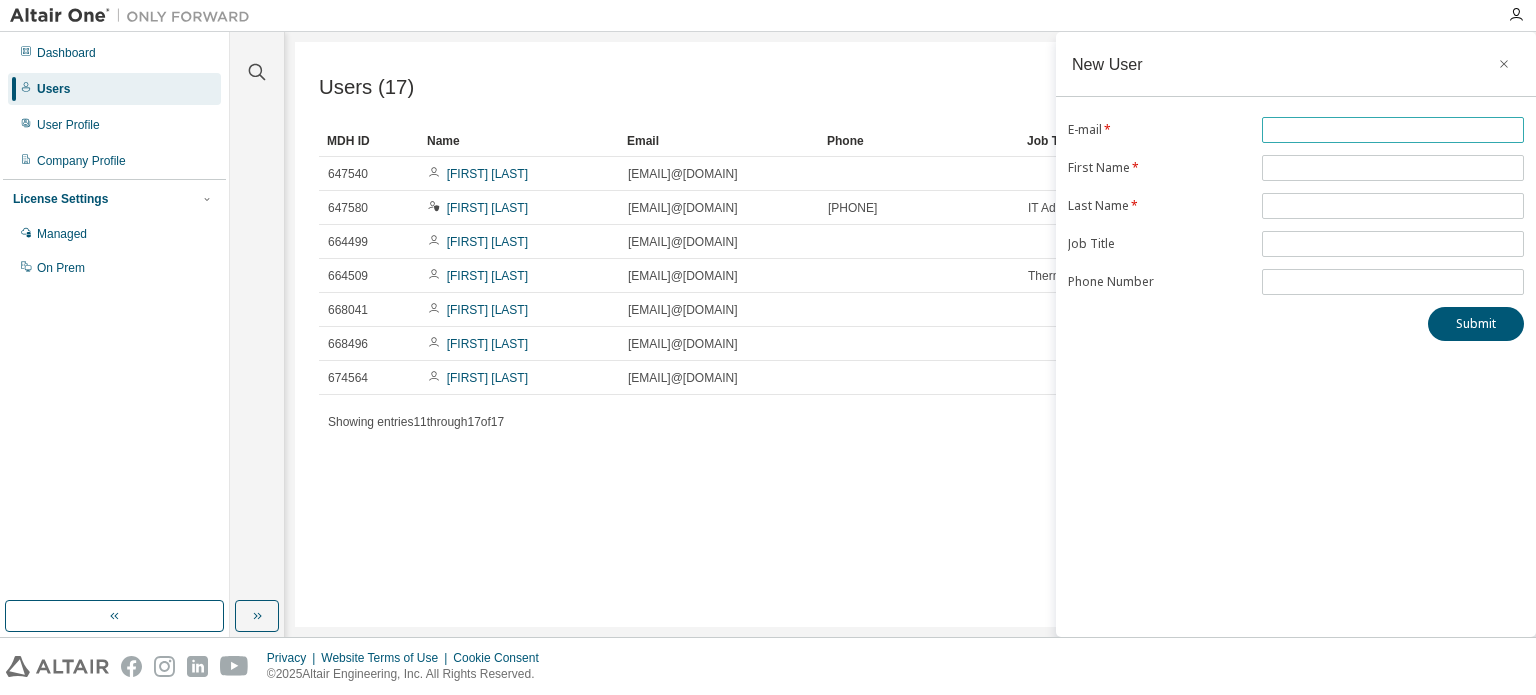 click at bounding box center (1393, 130) 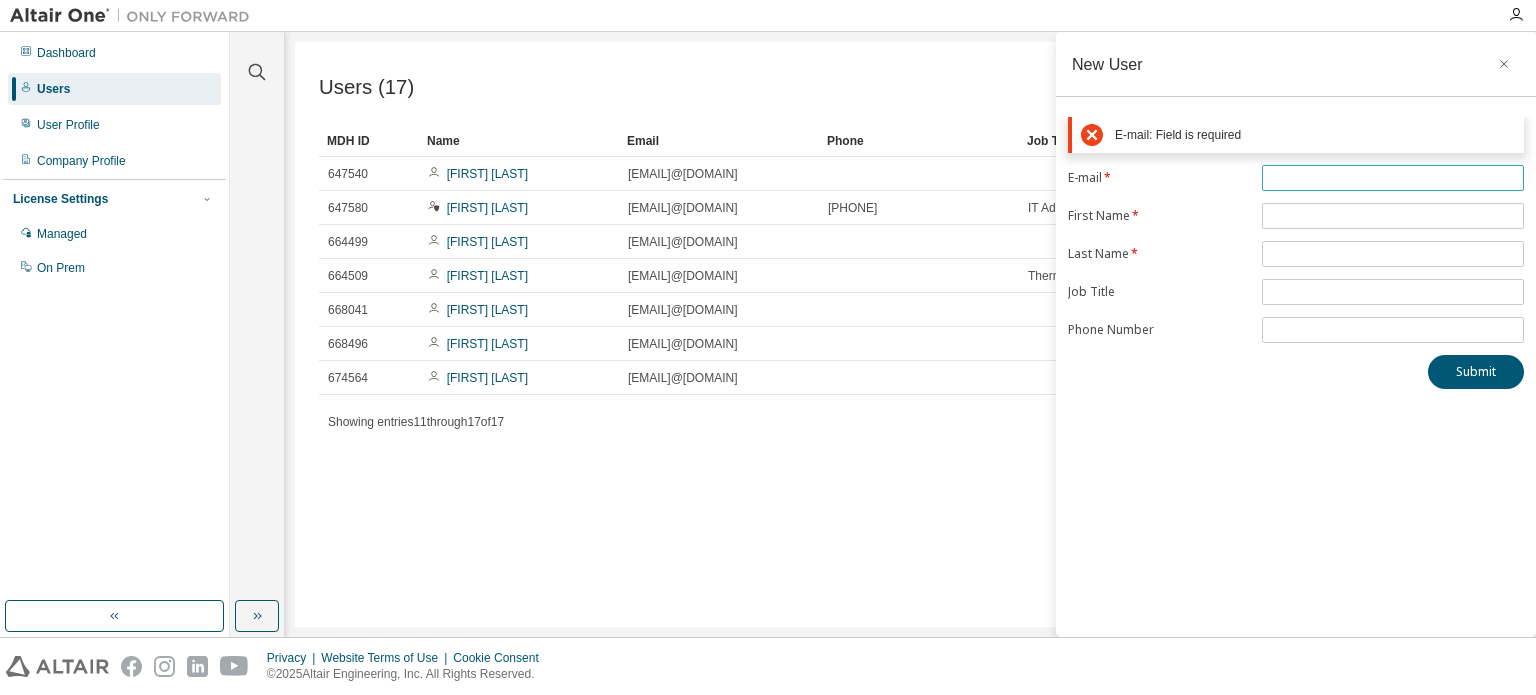 click at bounding box center (1393, 178) 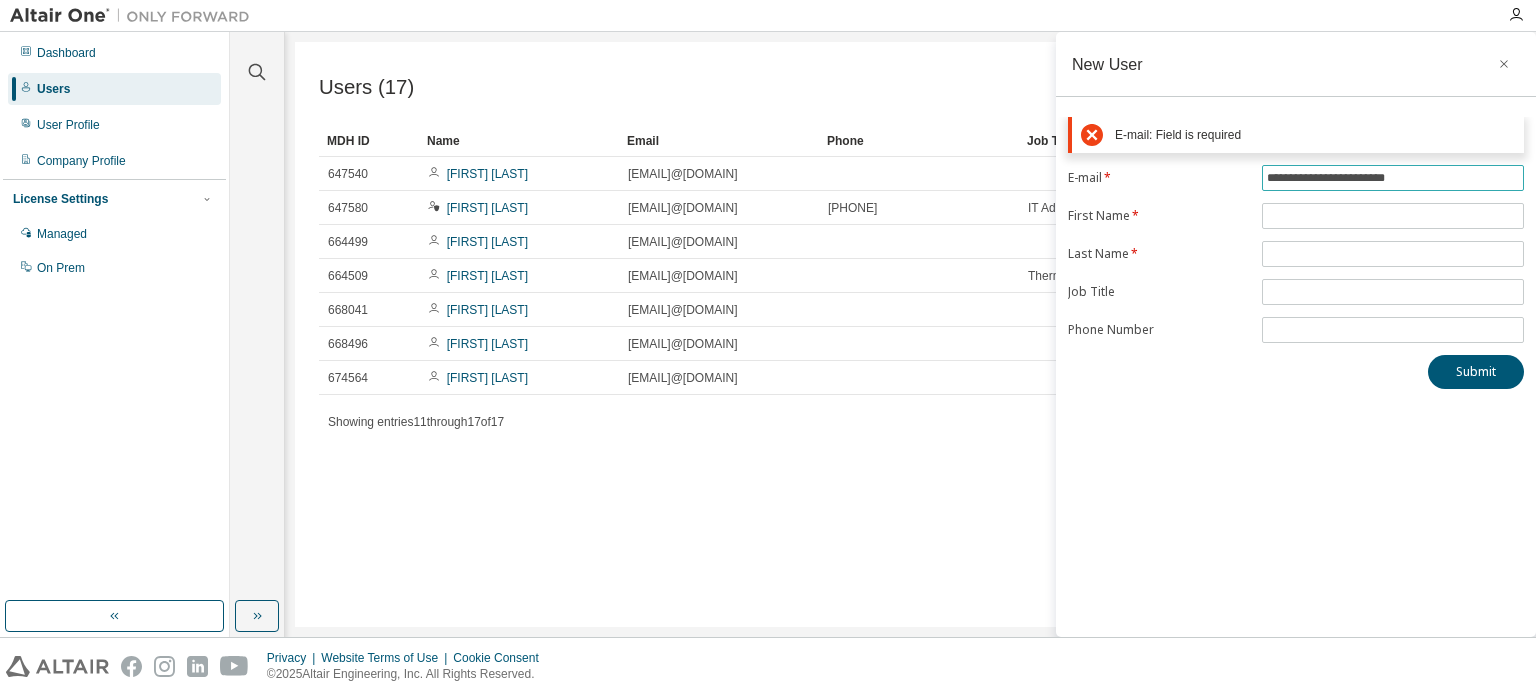 type on "**********" 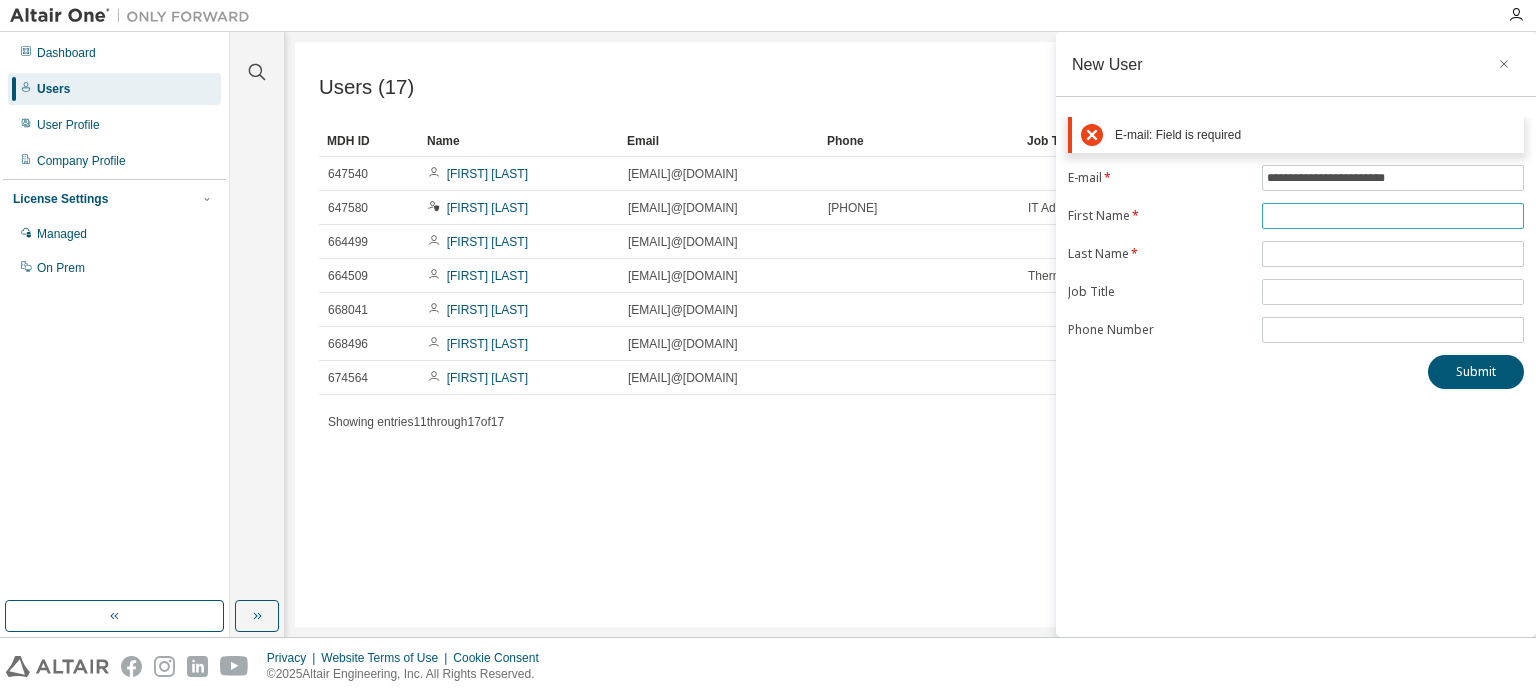 click on "**********" at bounding box center [1296, 254] 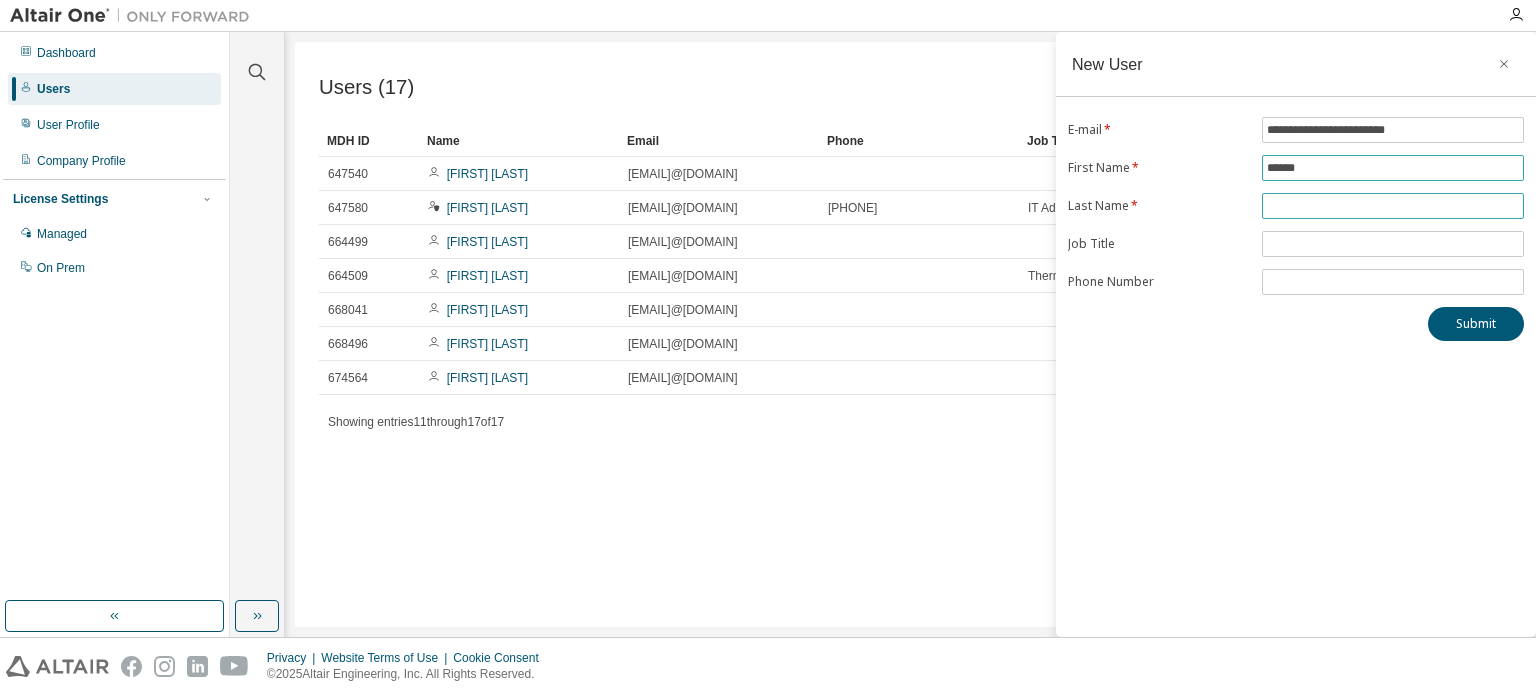 type on "******" 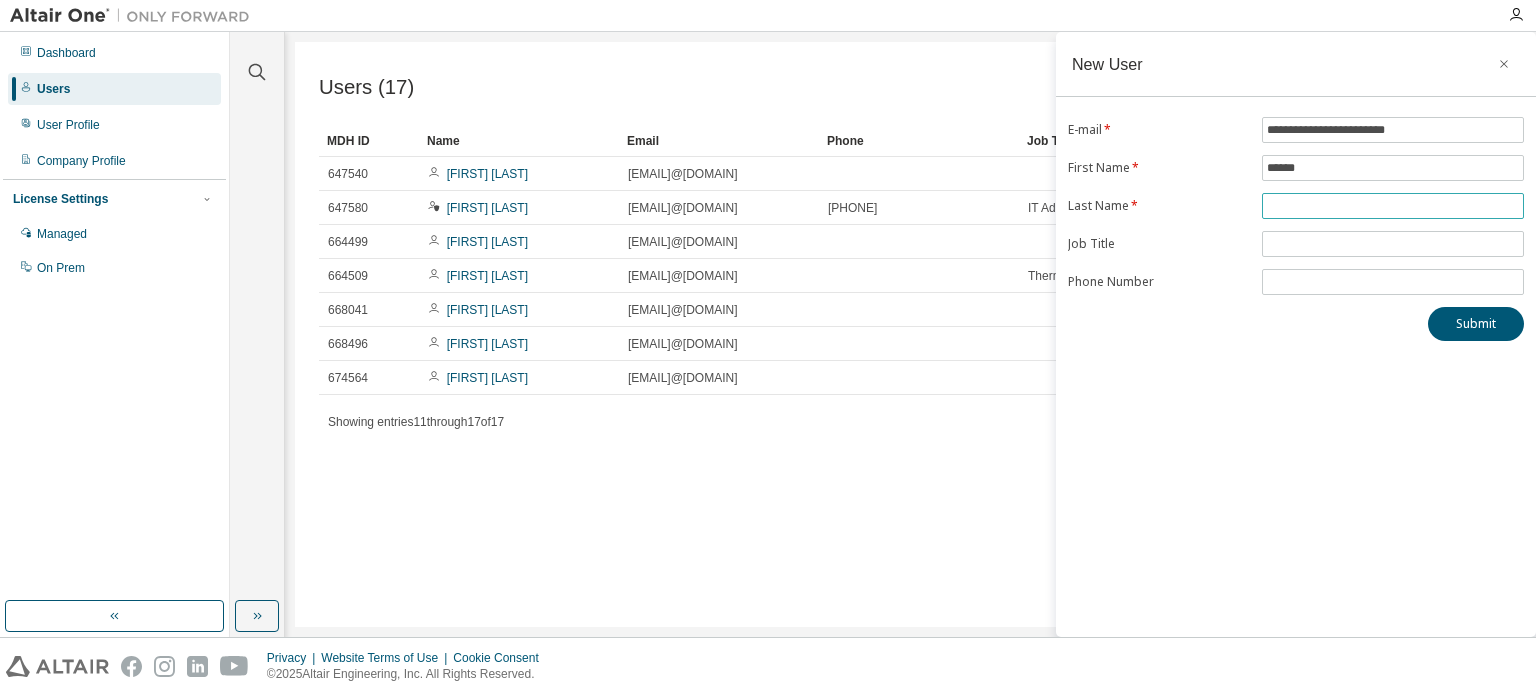 click at bounding box center [1393, 206] 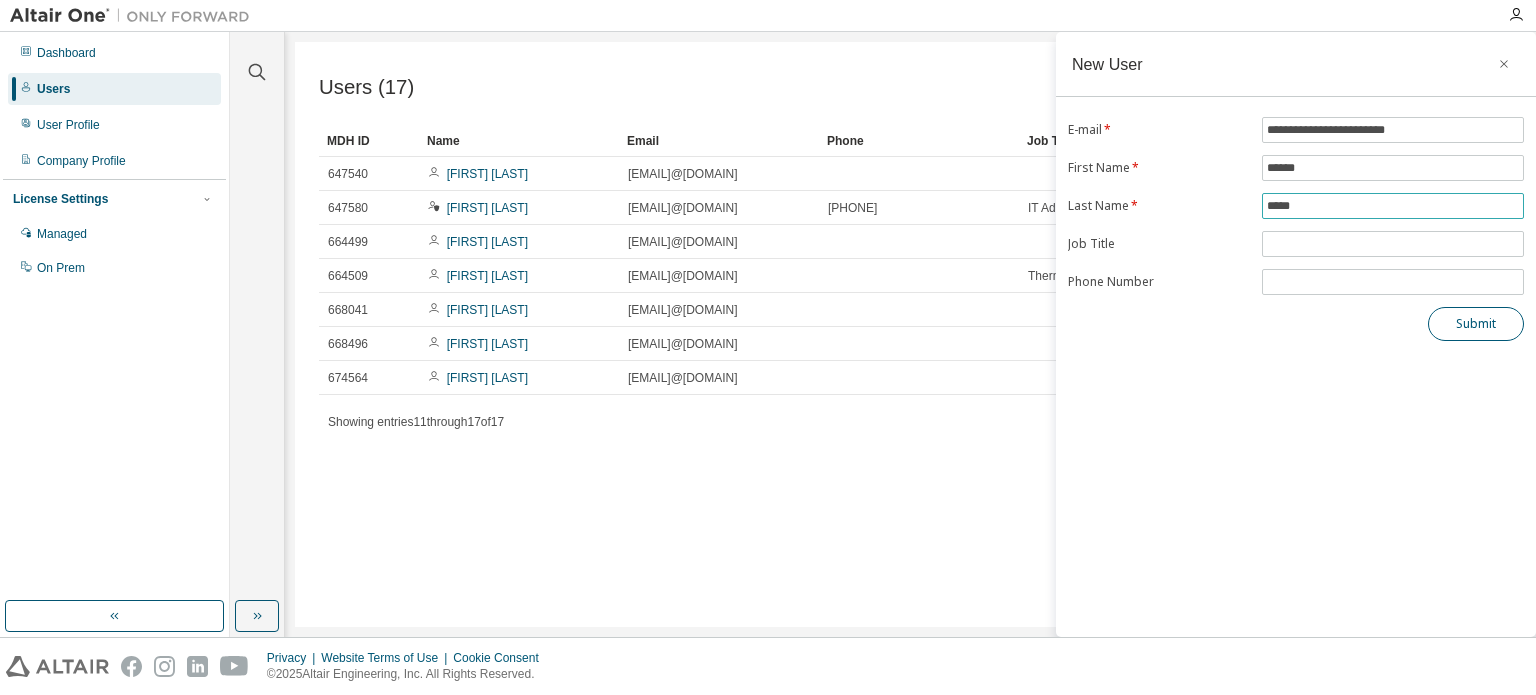 type on "*****" 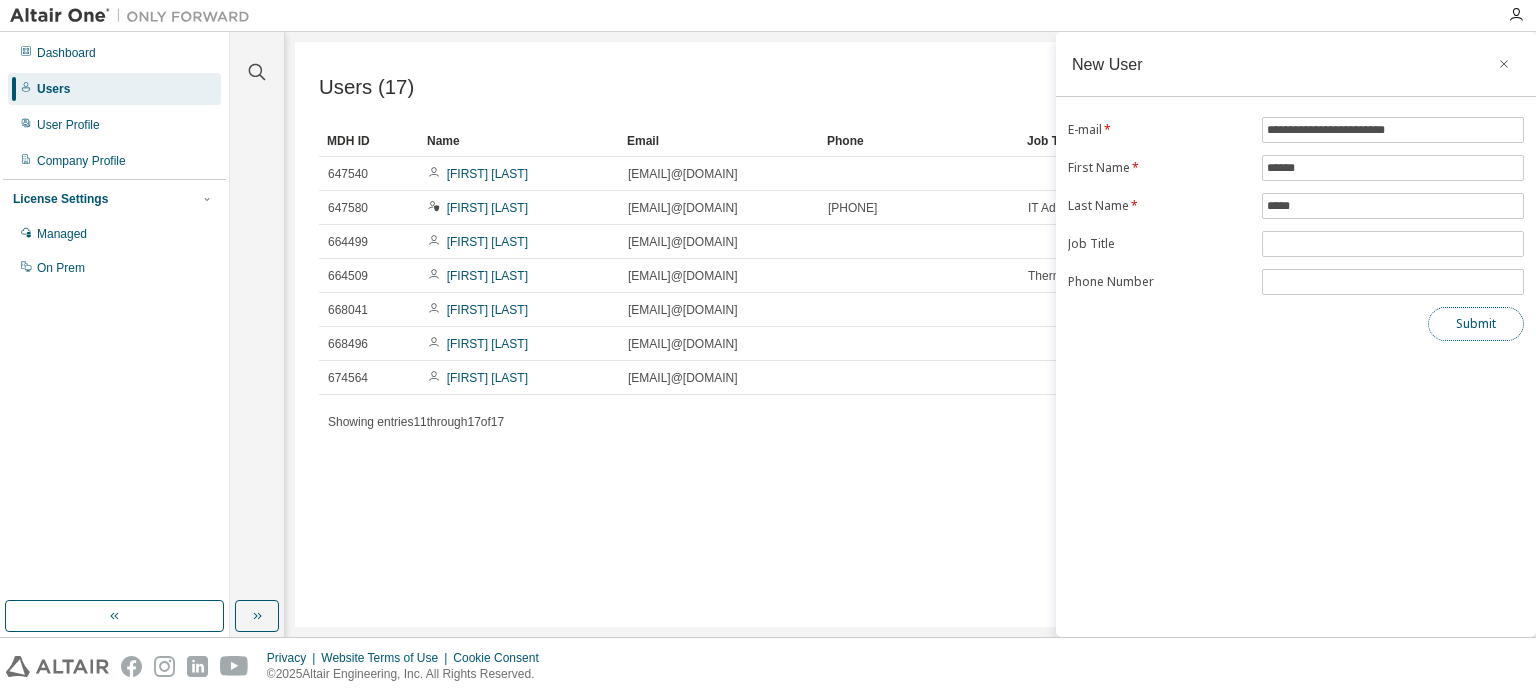 click on "Submit" at bounding box center [1476, 324] 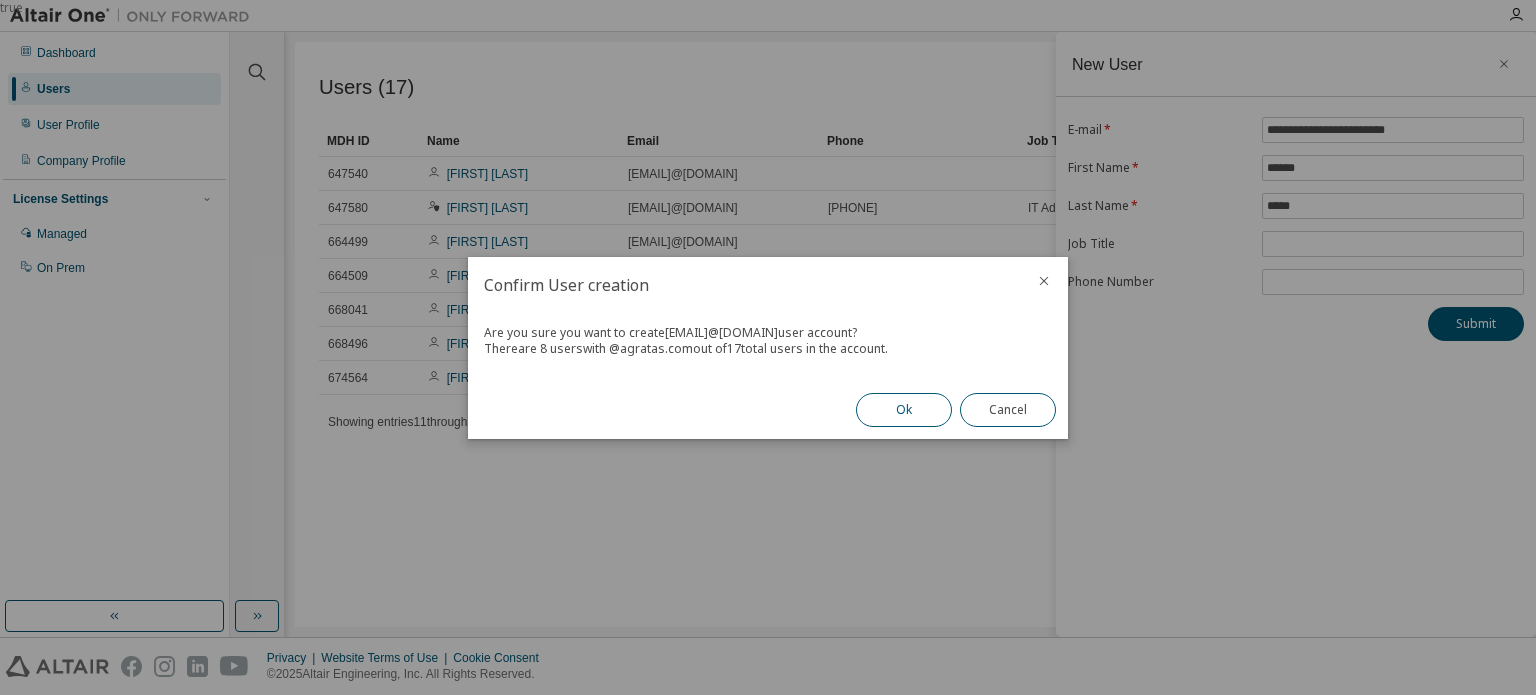 click on "Ok" at bounding box center [904, 410] 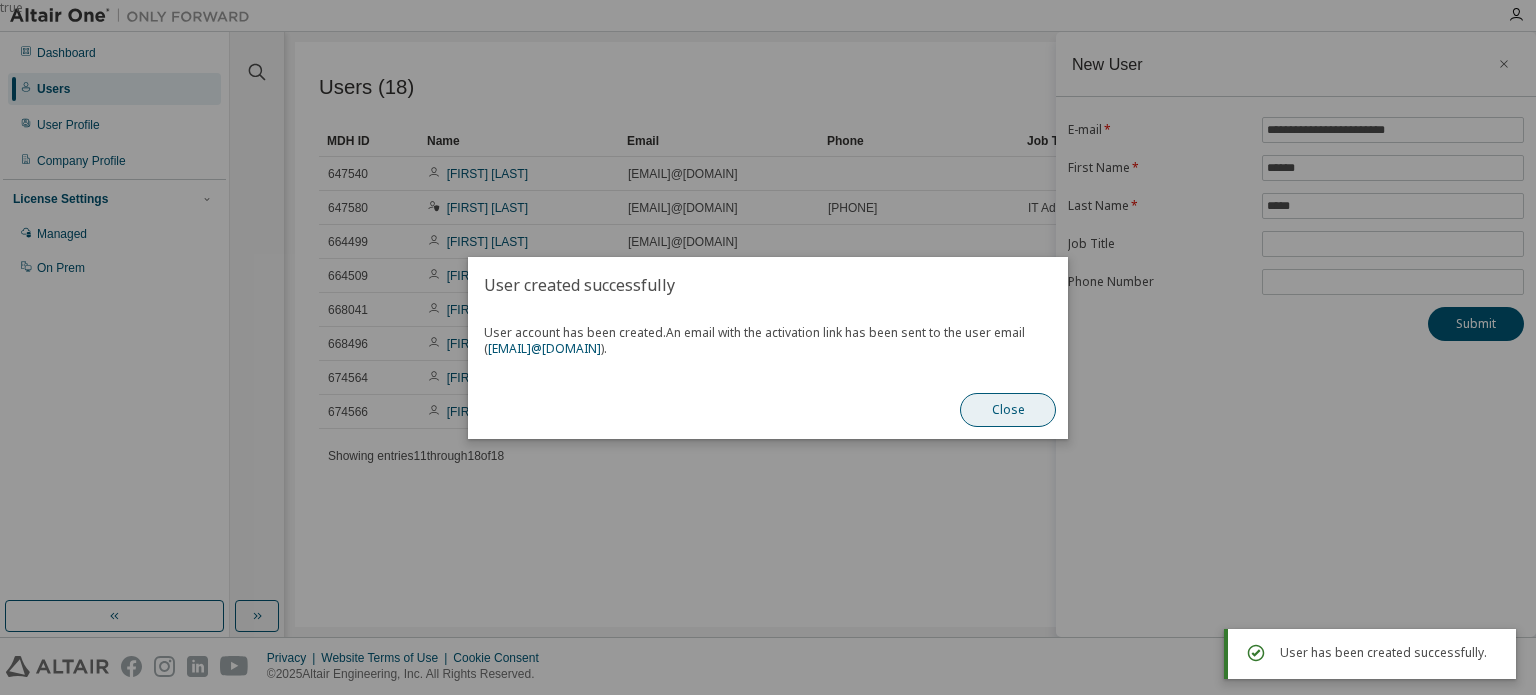 click on "Close" at bounding box center (1008, 410) 